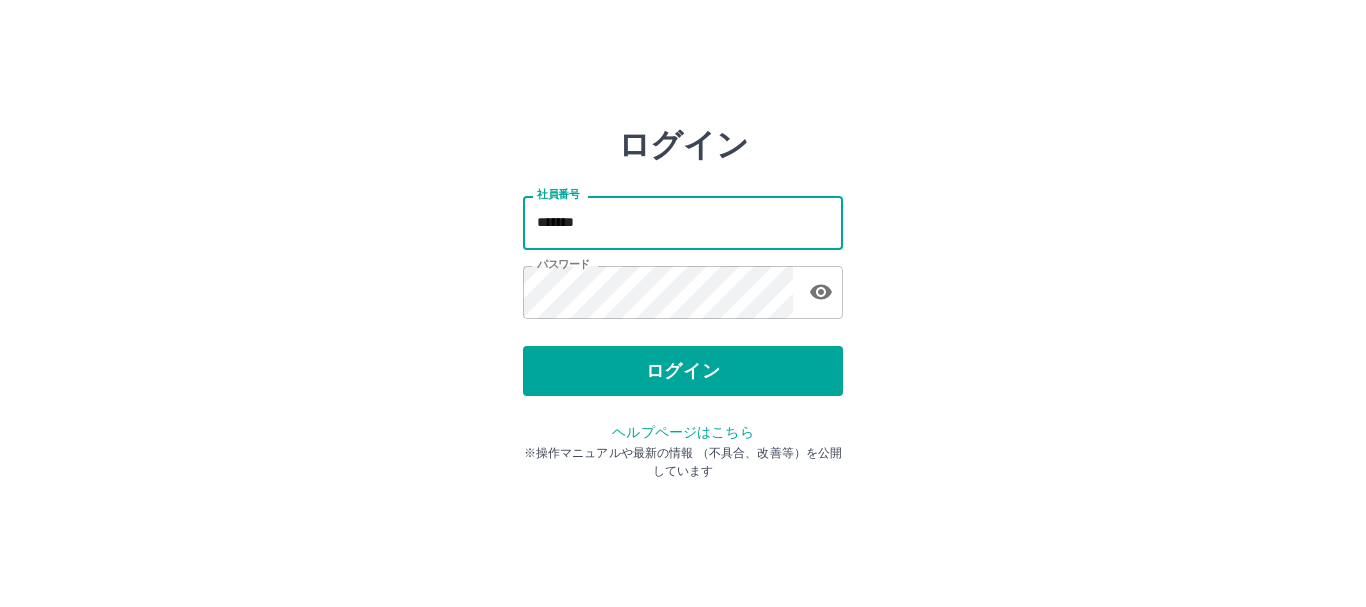 scroll, scrollTop: 0, scrollLeft: 0, axis: both 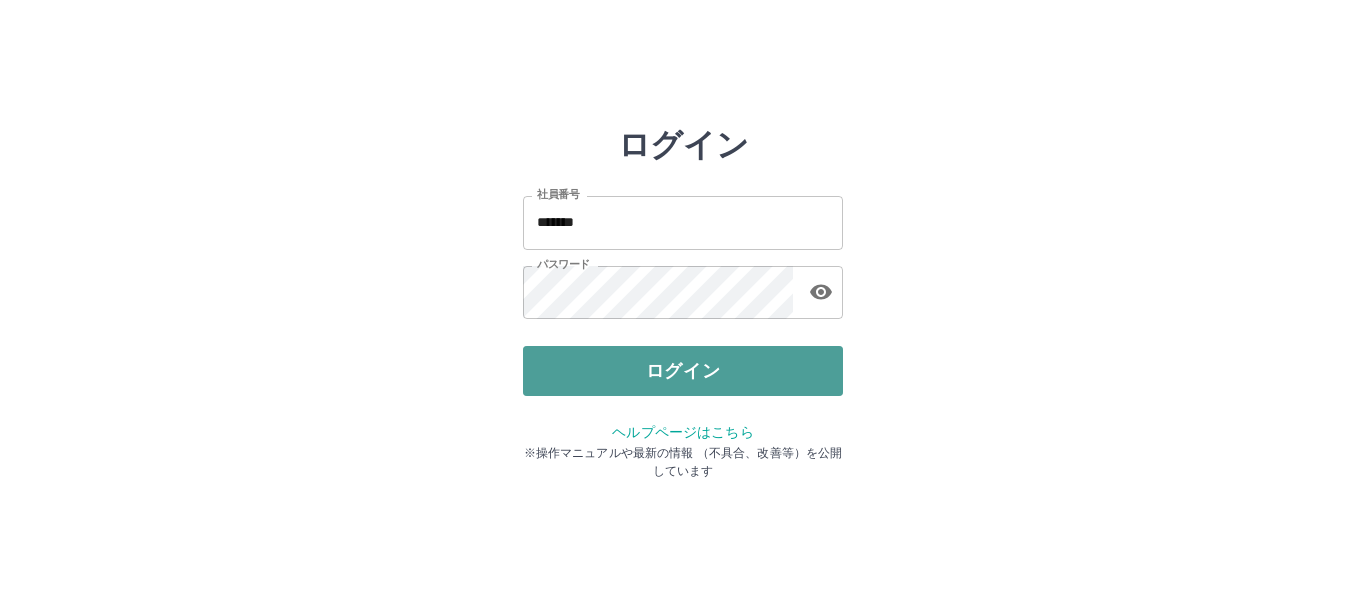 click on "ログイン" at bounding box center [683, 371] 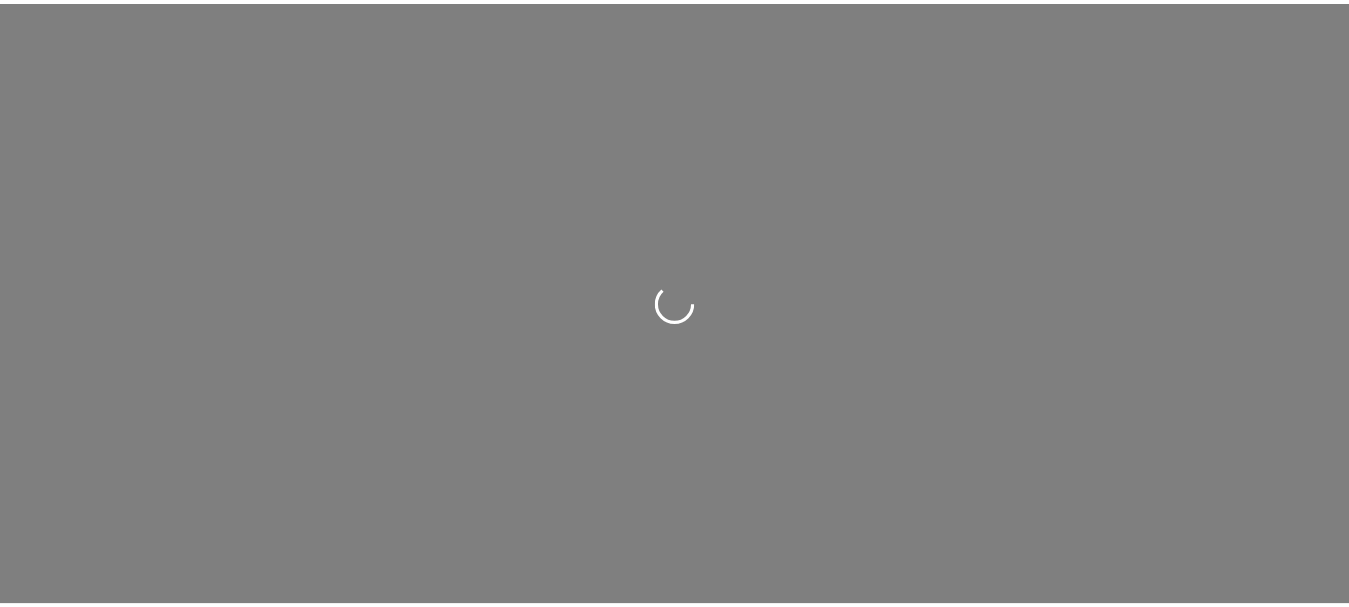 scroll, scrollTop: 0, scrollLeft: 0, axis: both 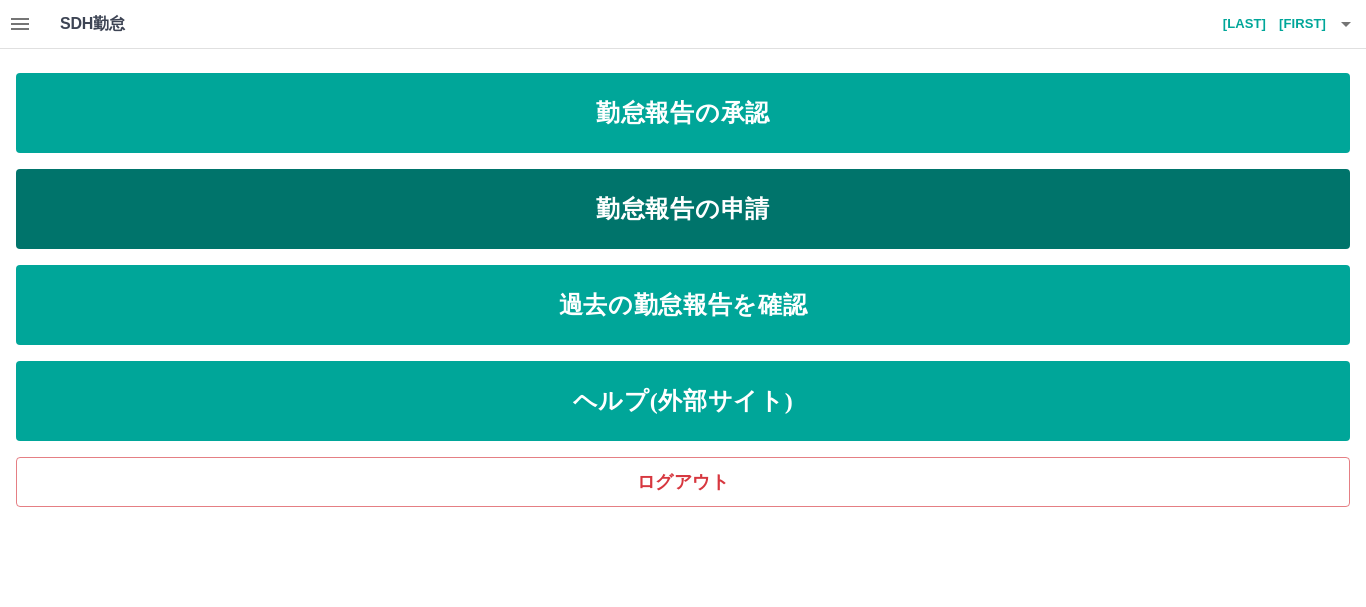 click on "勤怠報告の申請" at bounding box center (683, 209) 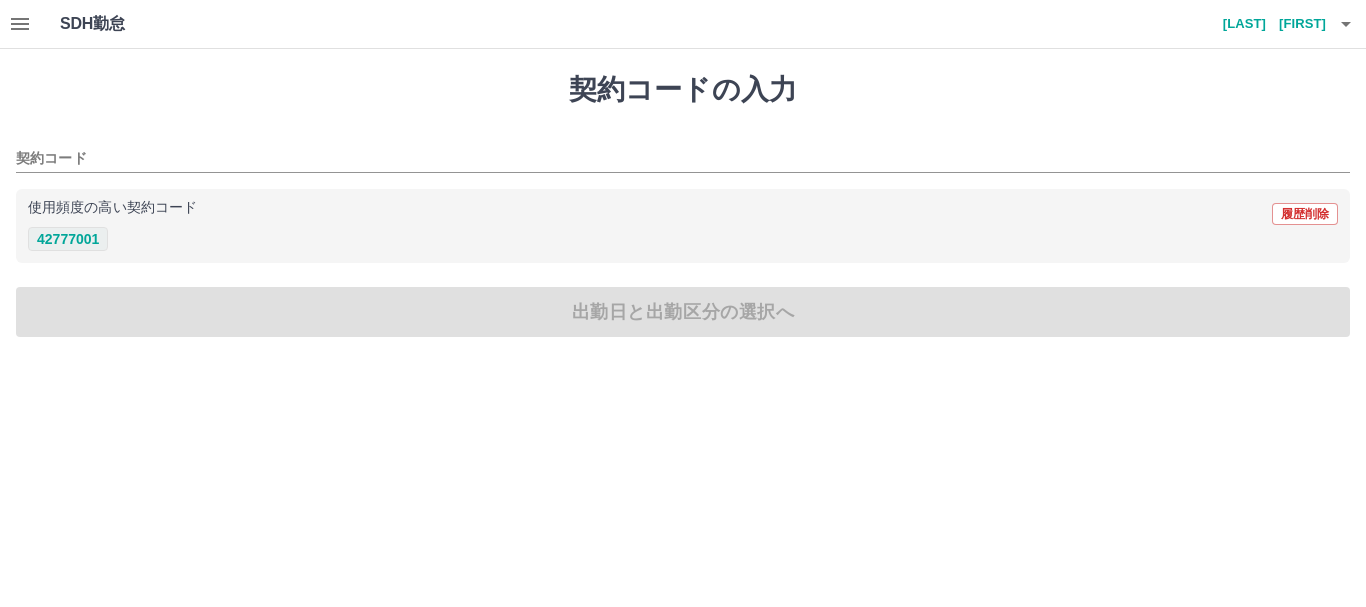 click on "42777001" at bounding box center (68, 239) 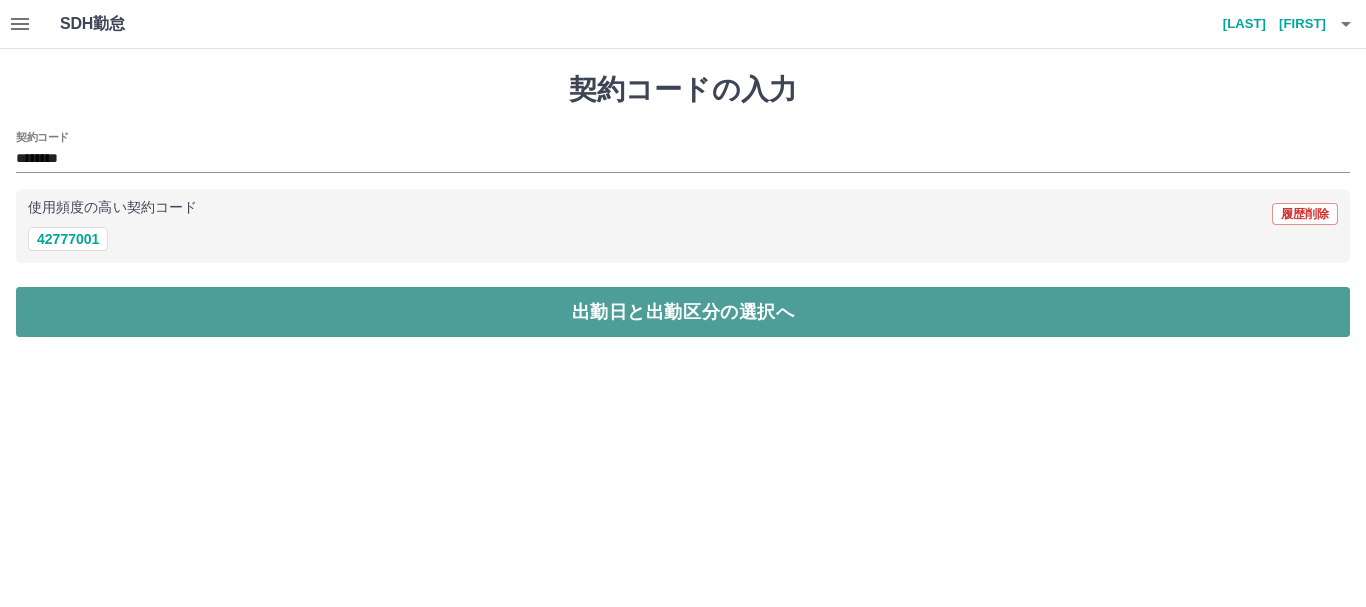 click on "出勤日と出勤区分の選択へ" at bounding box center (683, 312) 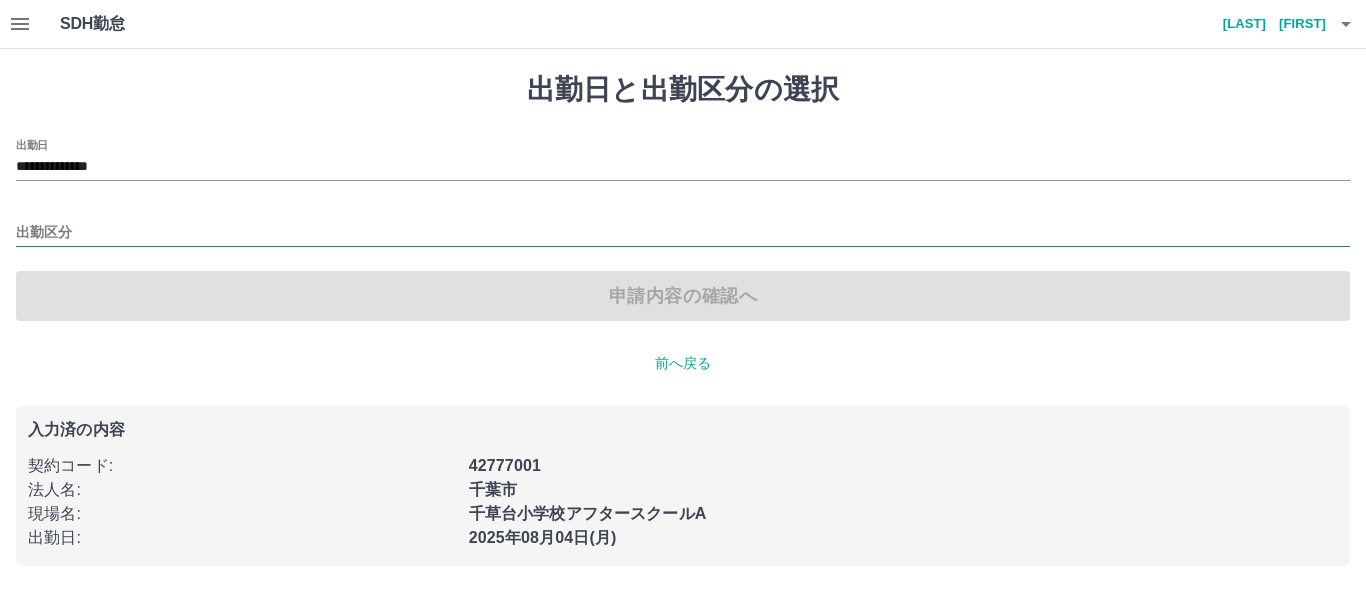 click on "出勤区分" at bounding box center [683, 233] 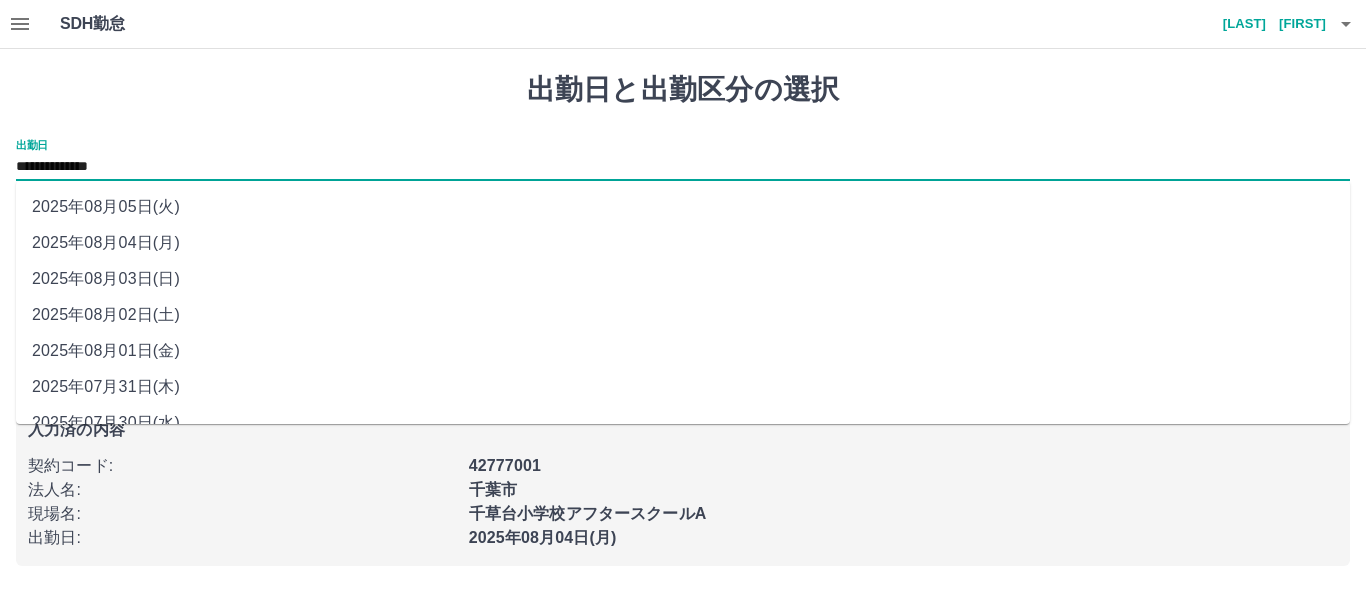 click on "**********" at bounding box center (683, 167) 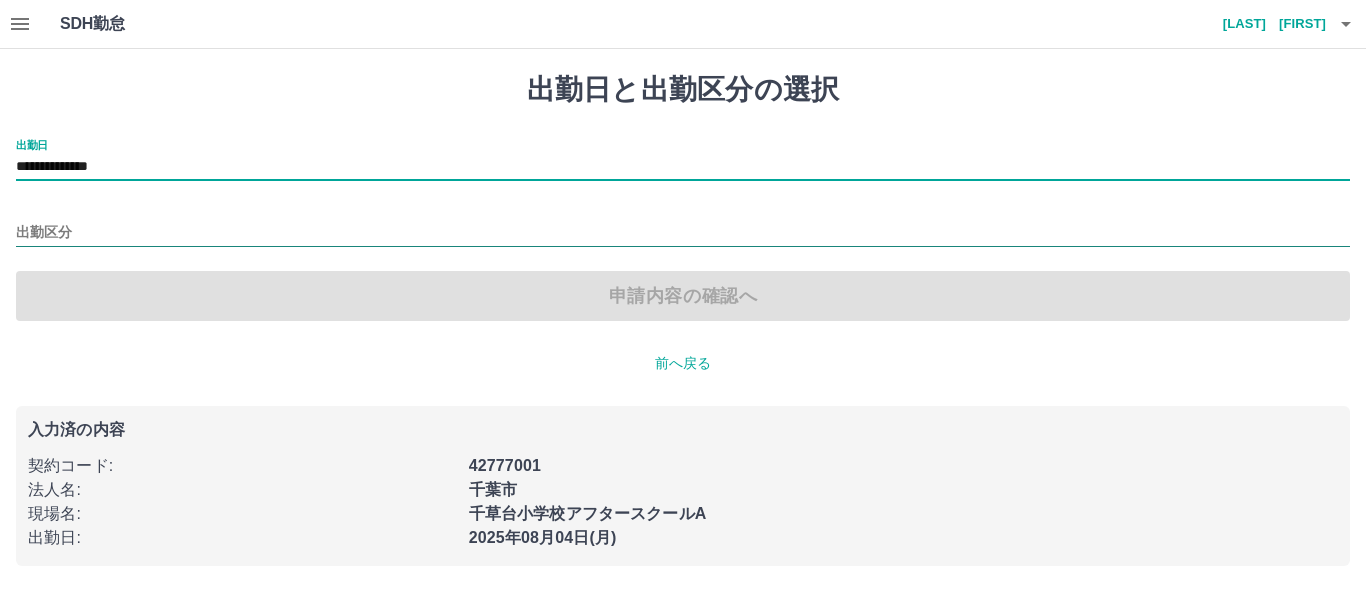 click on "出勤区分" at bounding box center (683, 233) 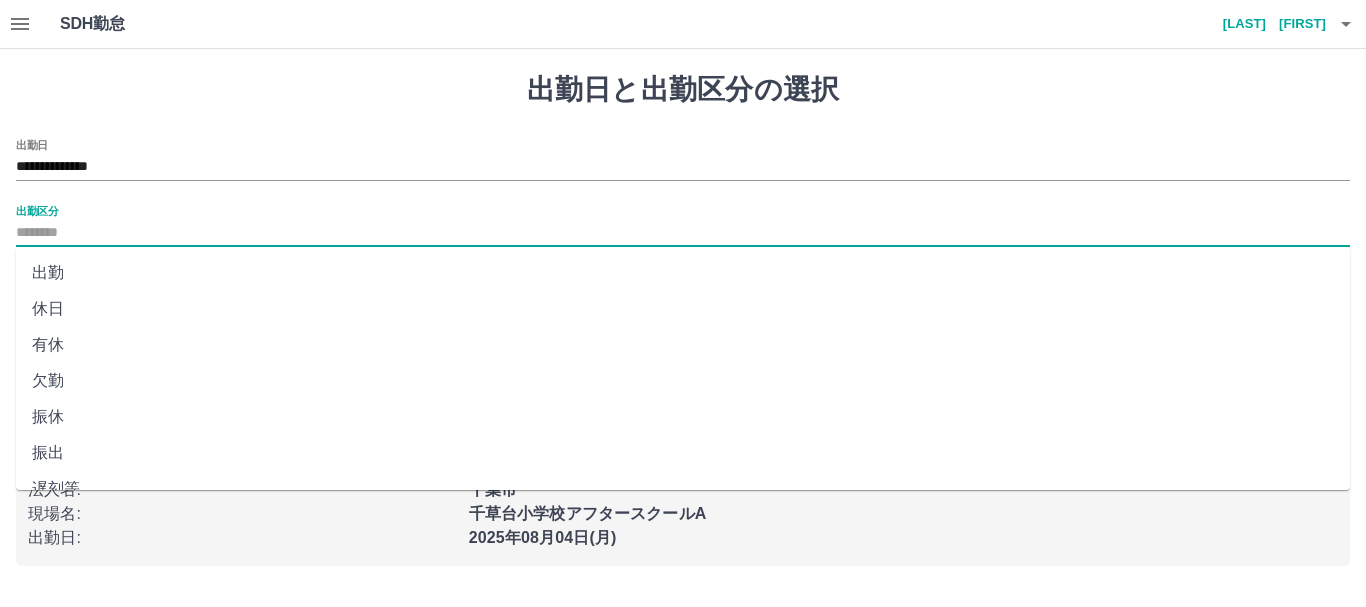 click on "出勤" at bounding box center [683, 273] 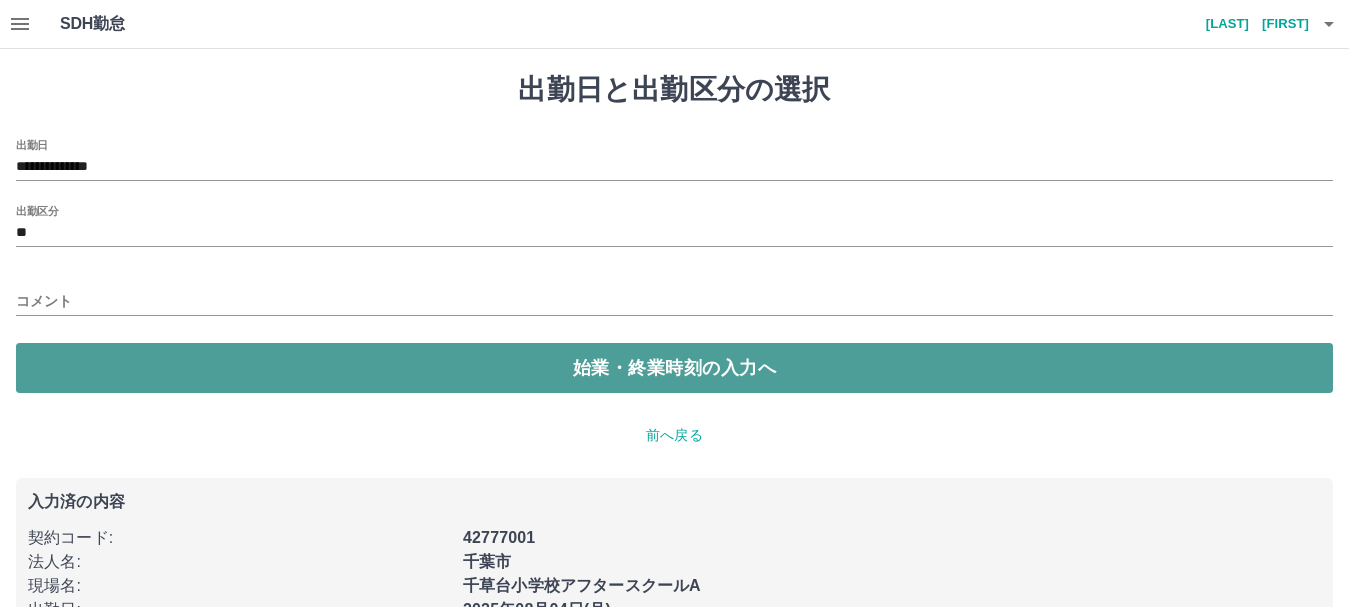 click on "始業・終業時刻の入力へ" at bounding box center (674, 368) 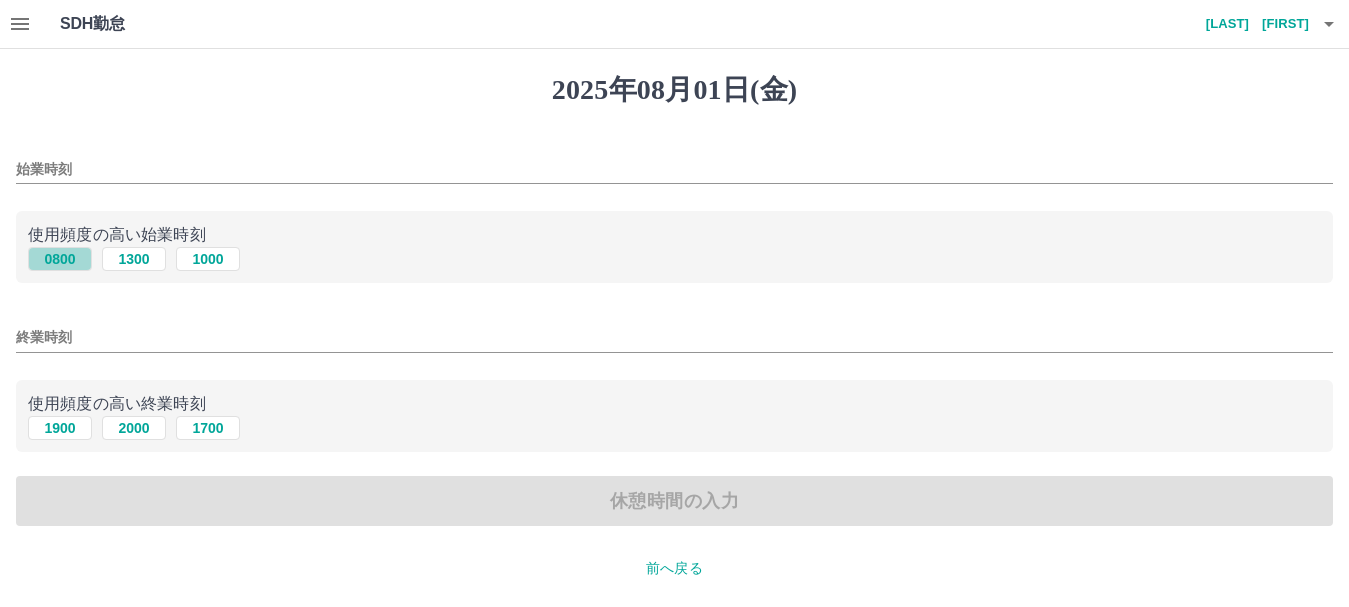 click on "0800" at bounding box center (60, 259) 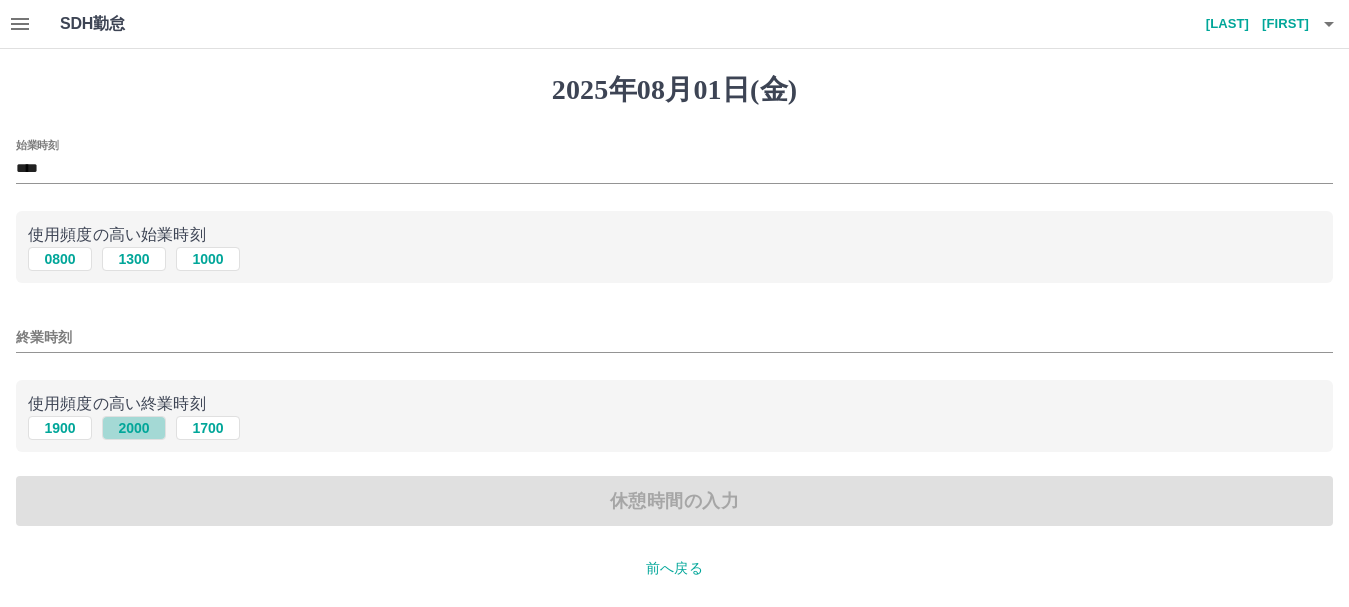 click on "2000" at bounding box center (134, 428) 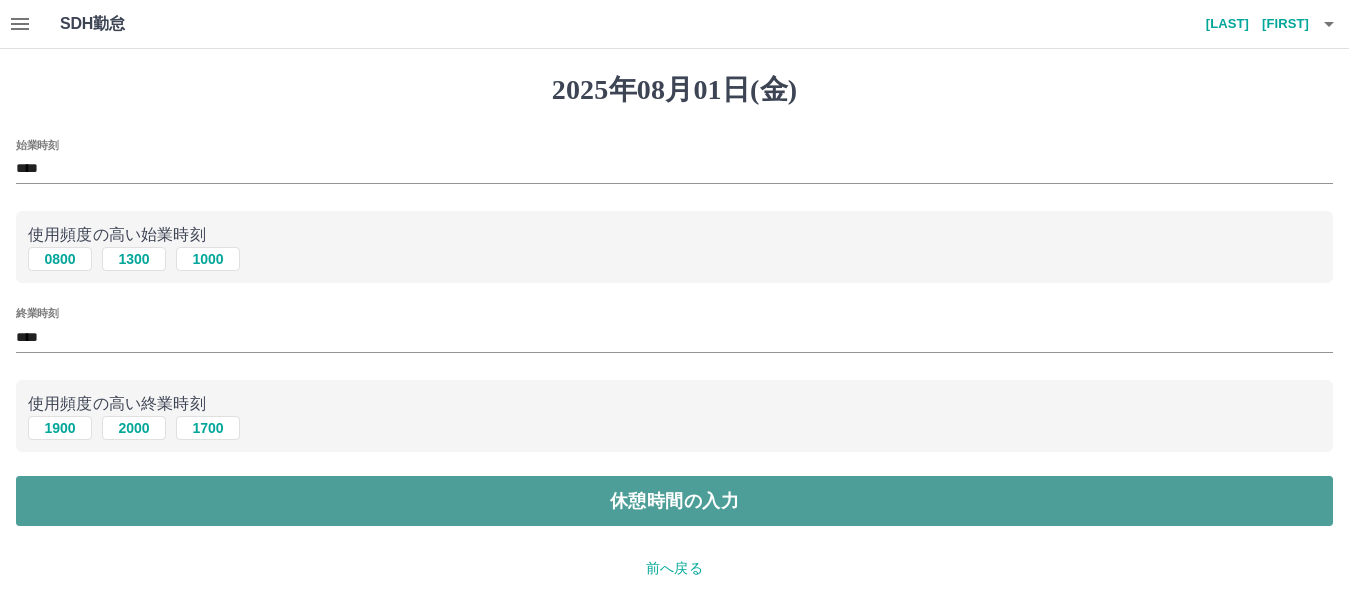 click on "休憩時間の入力" at bounding box center (674, 501) 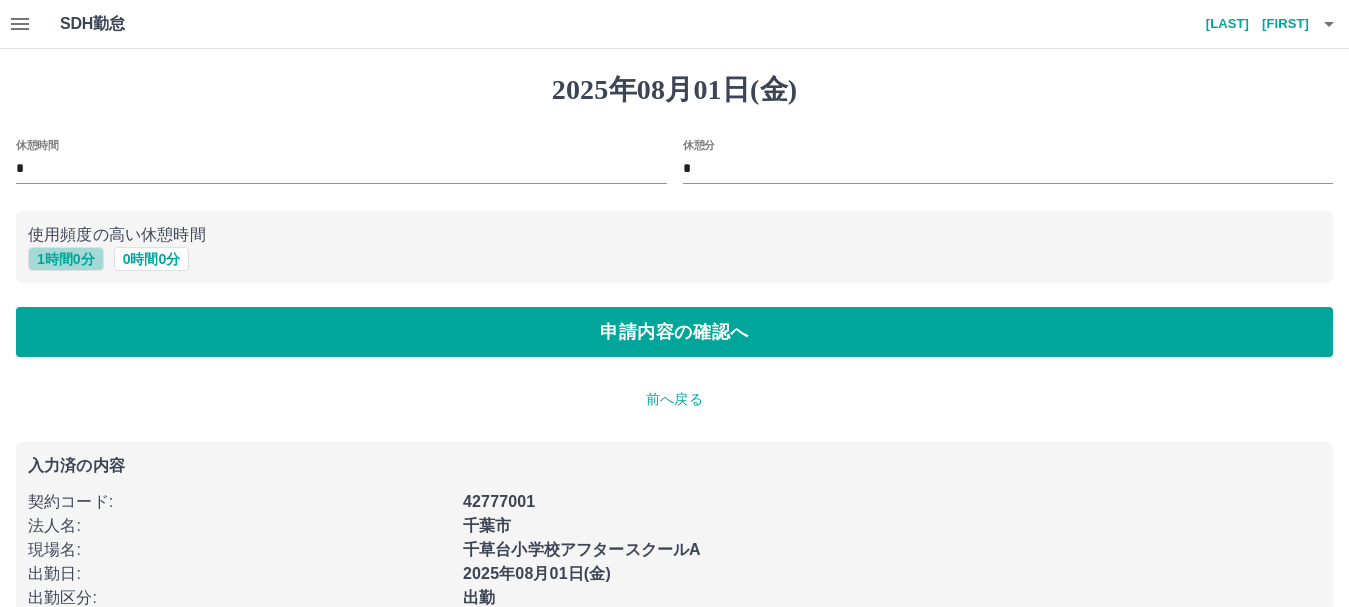 click on "1 時間 0 分" at bounding box center [66, 259] 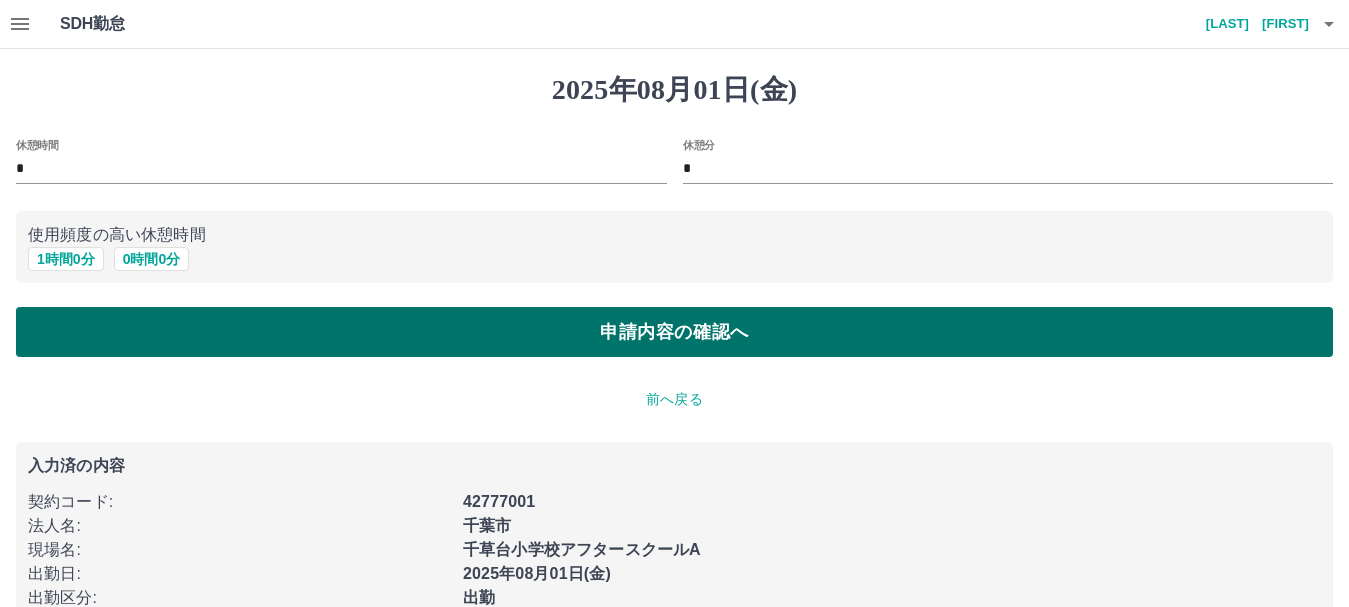 click on "申請内容の確認へ" at bounding box center [674, 332] 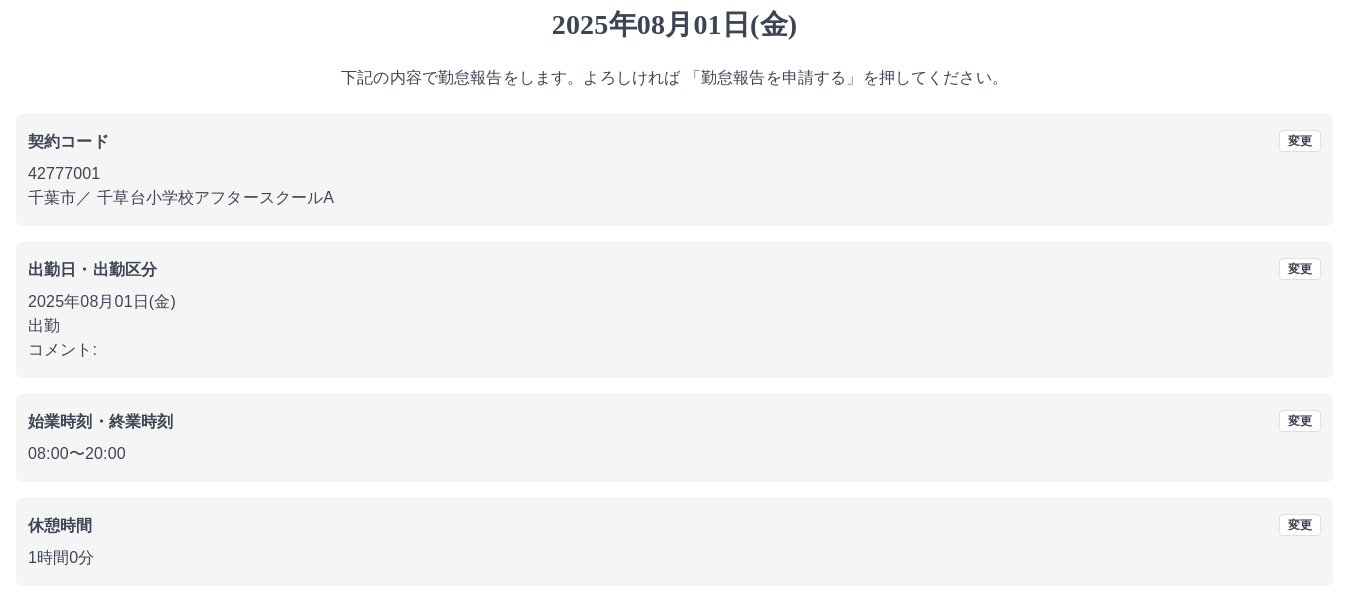 scroll, scrollTop: 142, scrollLeft: 0, axis: vertical 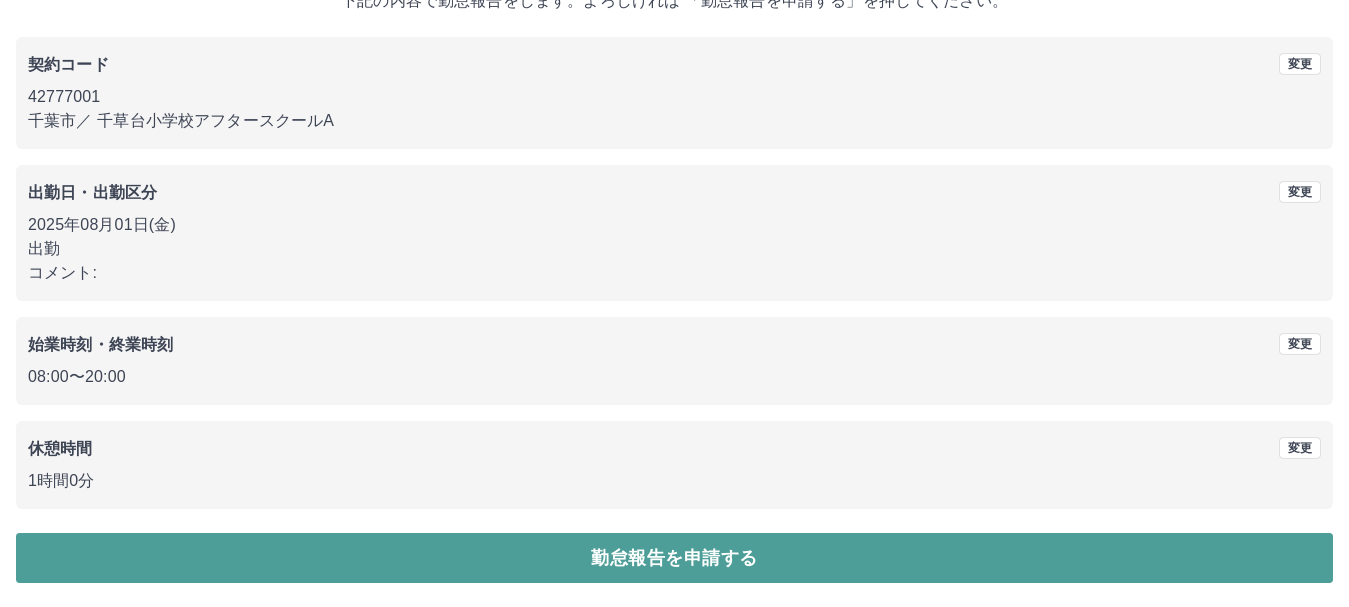 click on "勤怠報告を申請する" at bounding box center (674, 558) 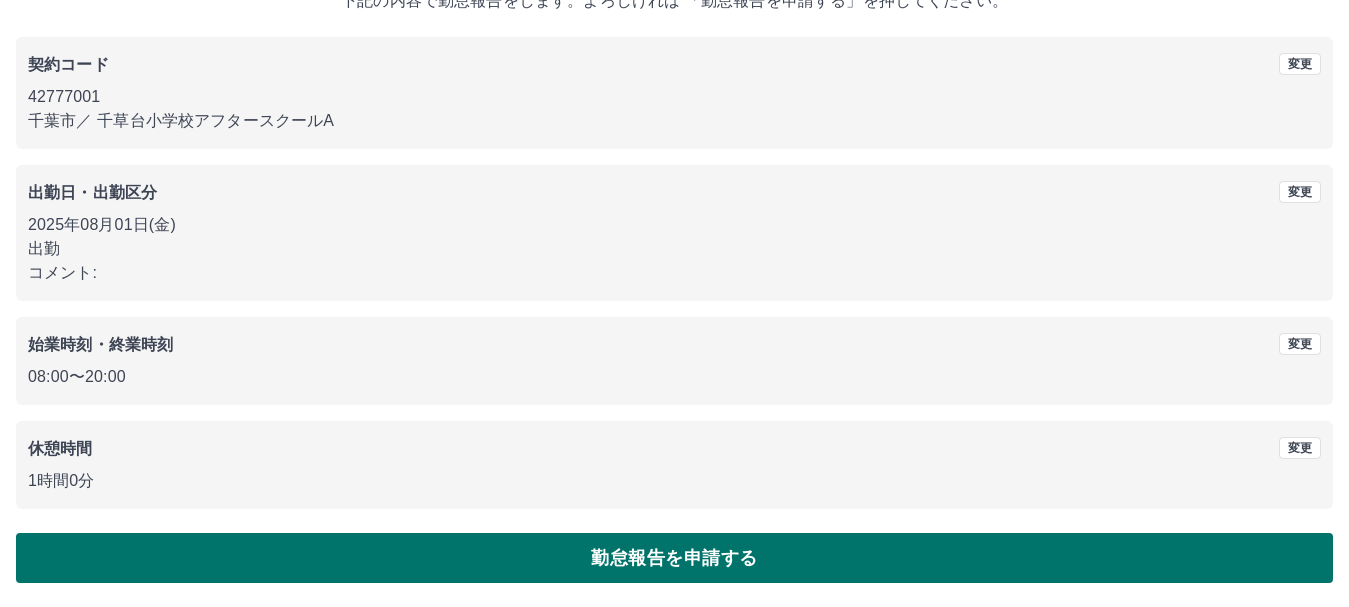 scroll, scrollTop: 0, scrollLeft: 0, axis: both 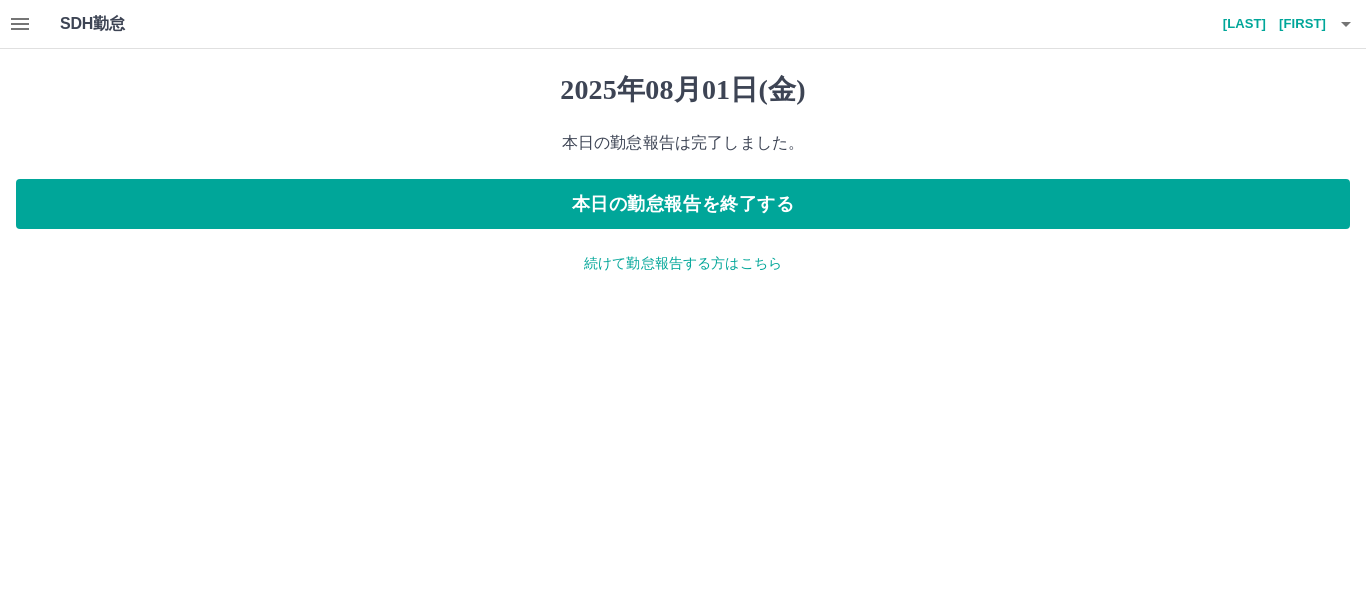 click at bounding box center (20, 24) 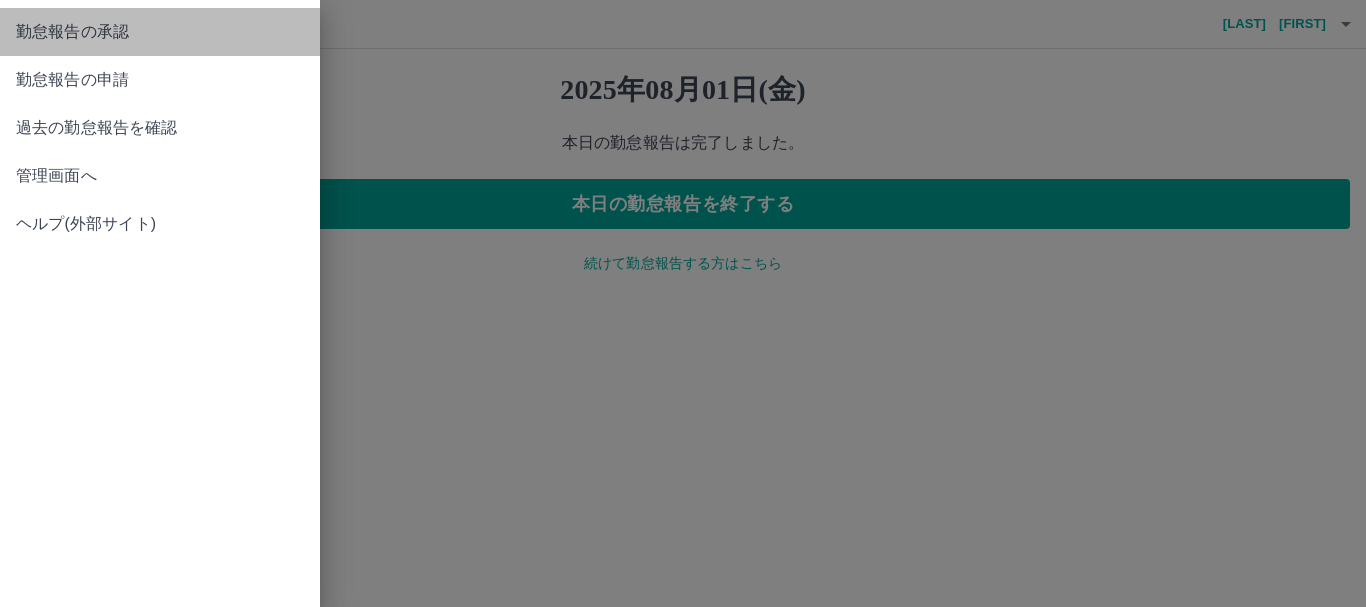 click on "勤怠報告の承認" at bounding box center (160, 32) 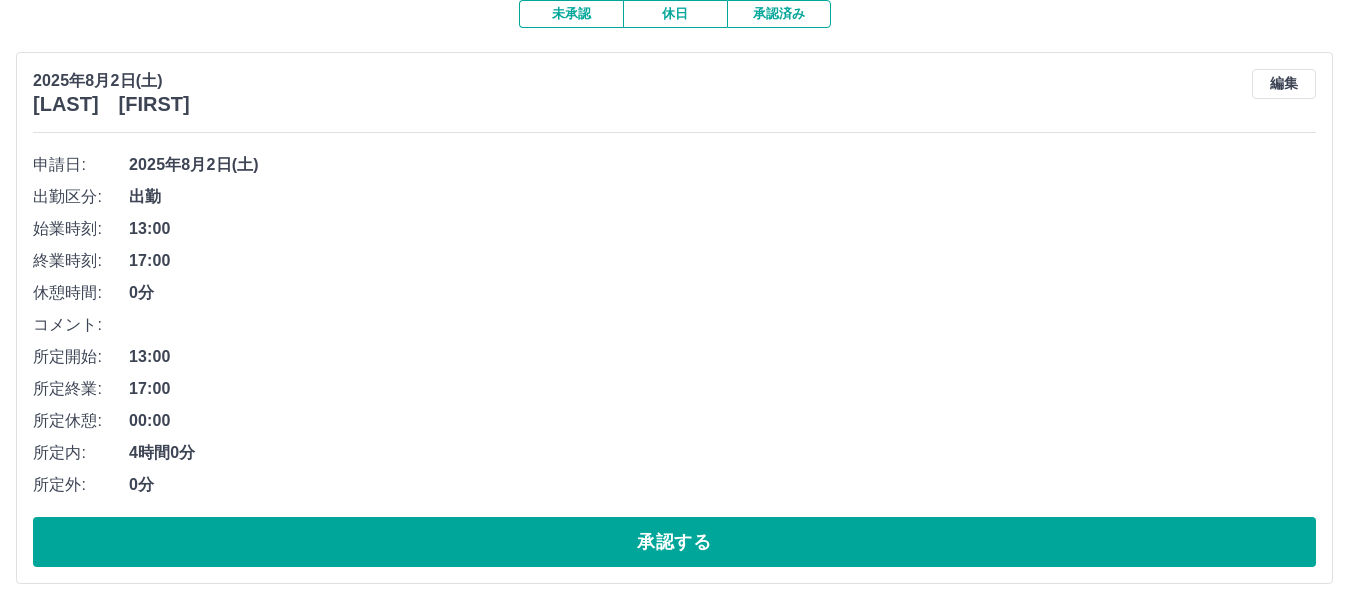 scroll, scrollTop: 200, scrollLeft: 0, axis: vertical 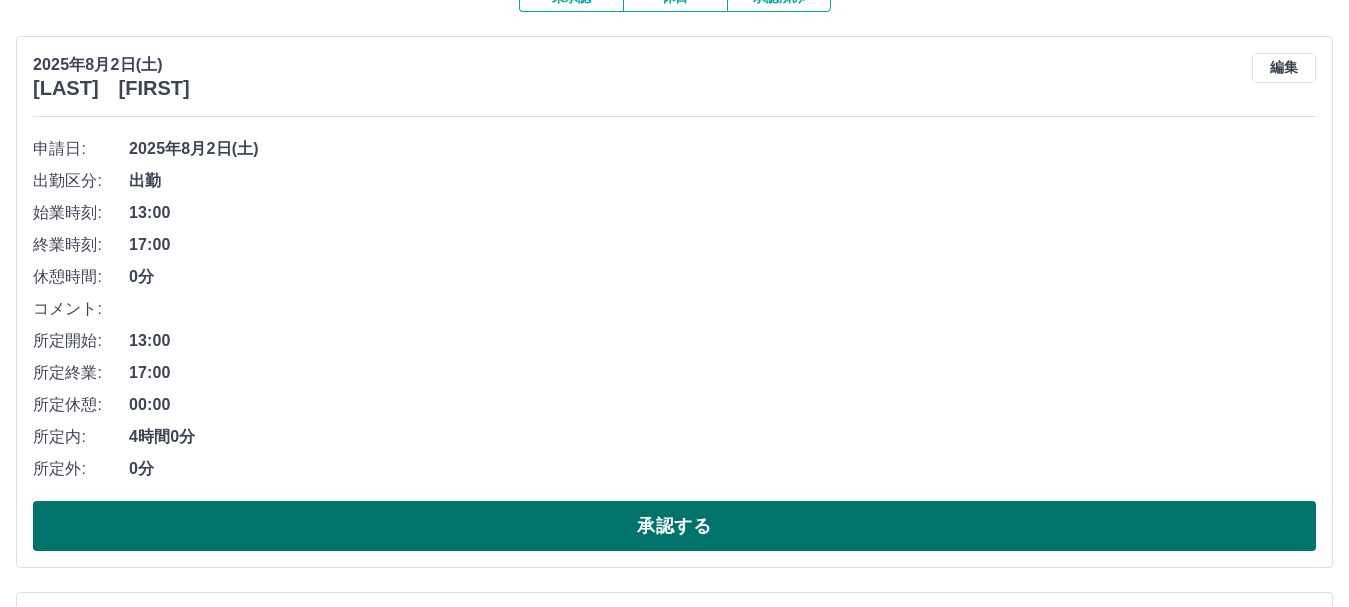 click on "承認する" at bounding box center [674, 526] 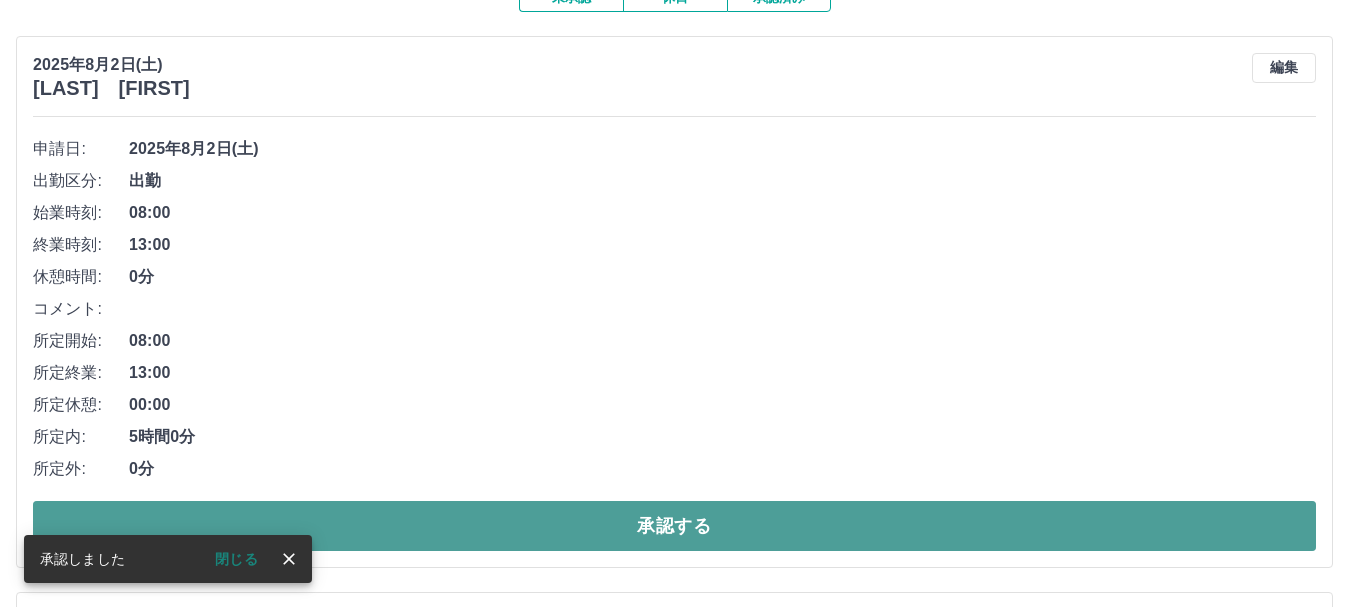 click on "承認する" at bounding box center (674, 526) 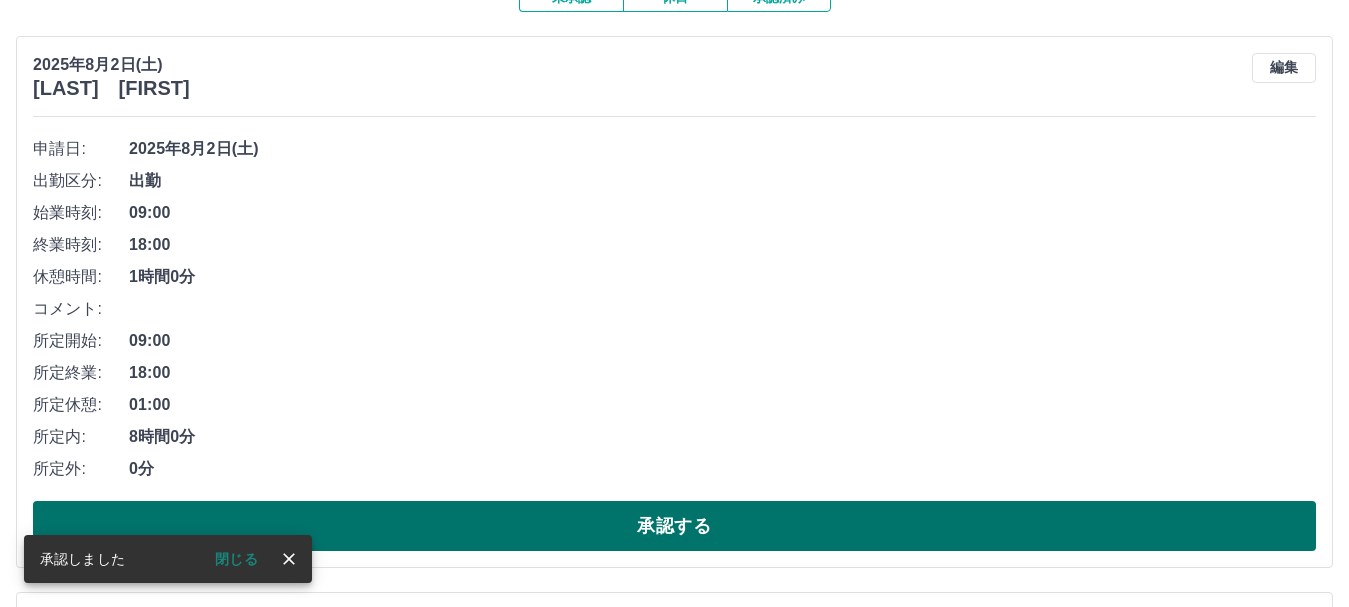 click on "承認する" at bounding box center (674, 526) 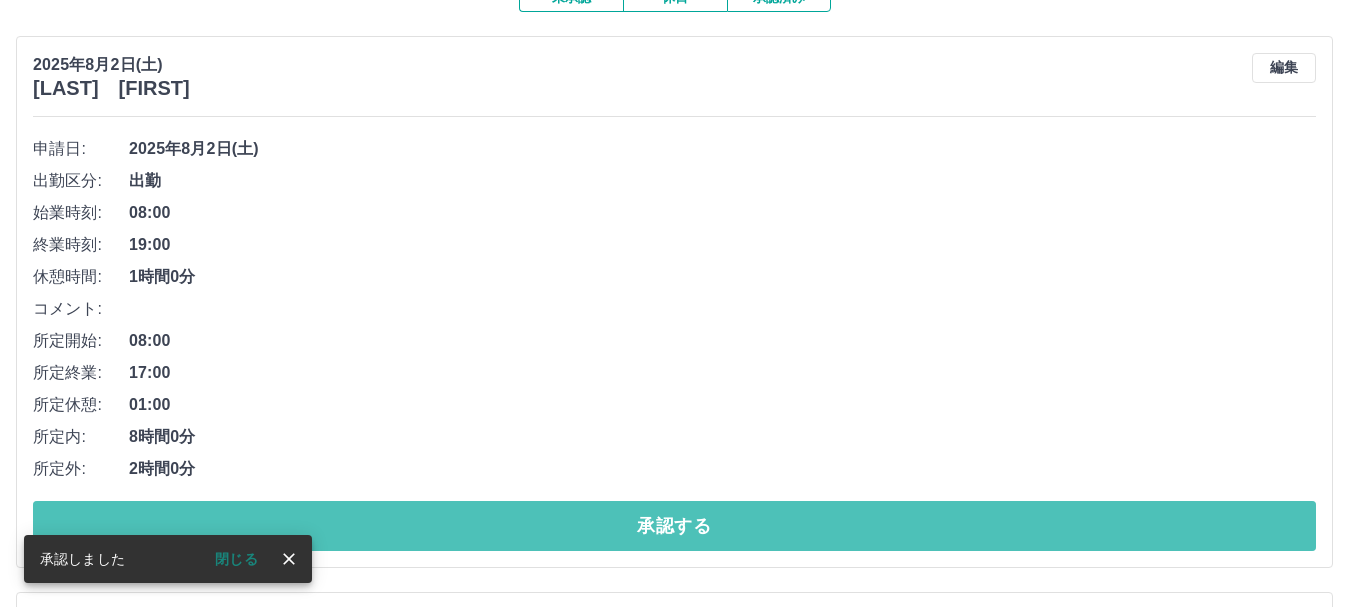click on "承認する" at bounding box center (674, 526) 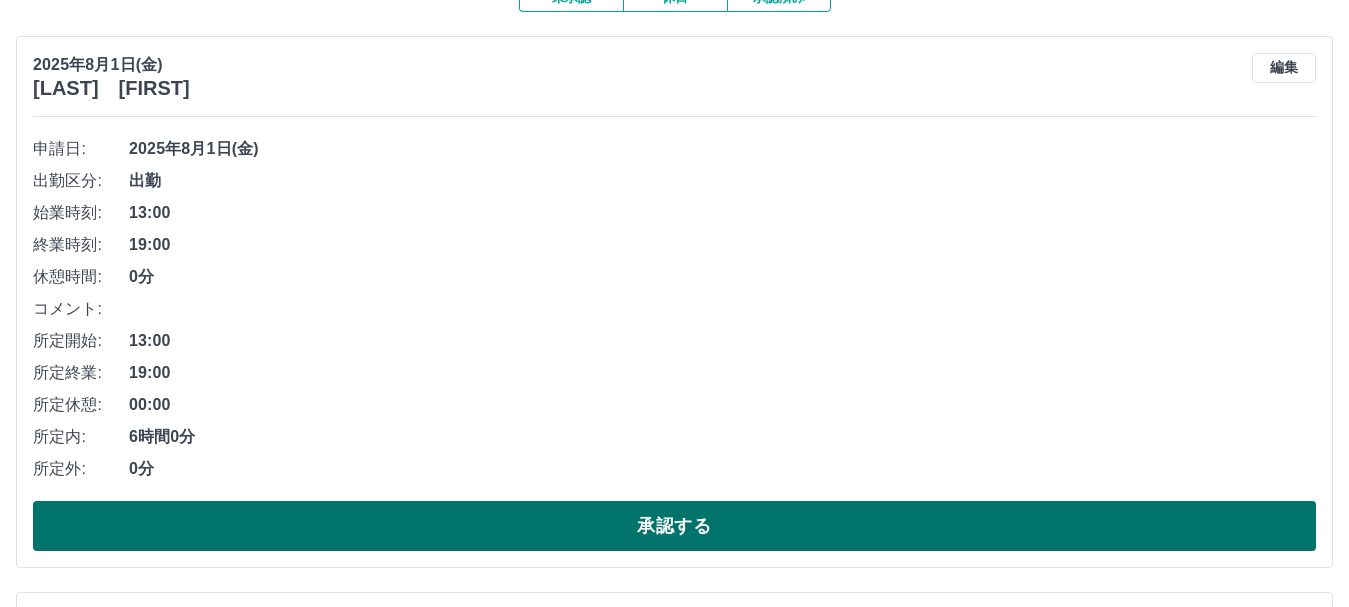 click on "承認する" at bounding box center [674, 526] 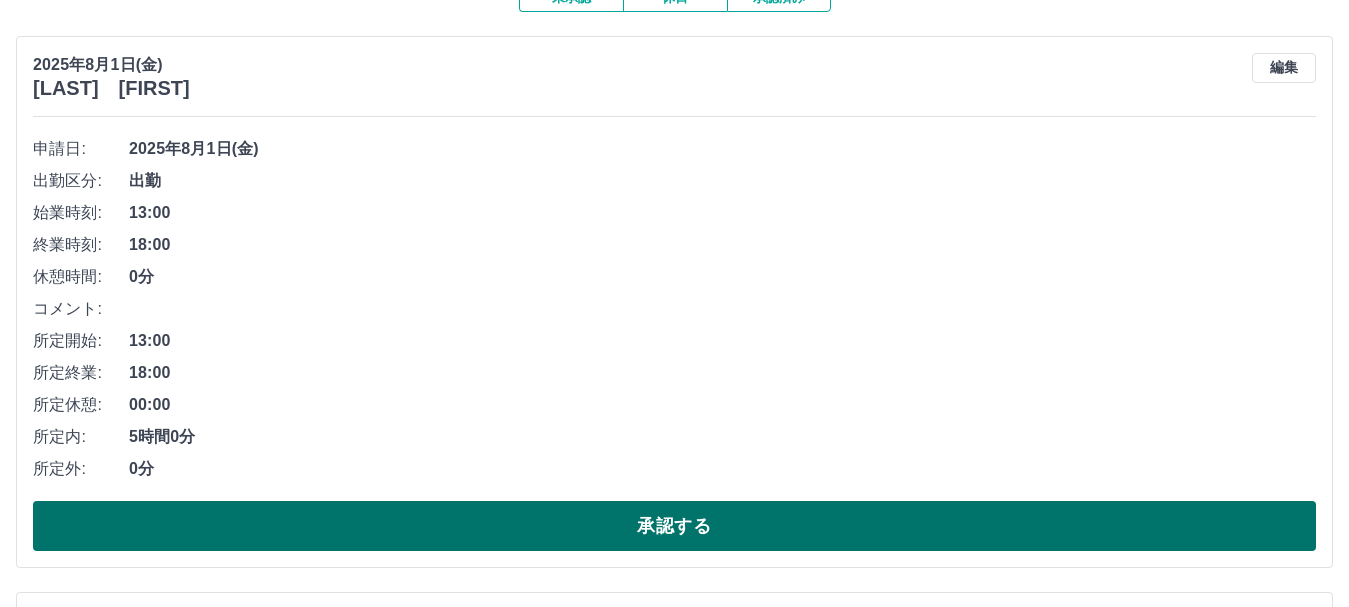 click on "承認する" at bounding box center (674, 526) 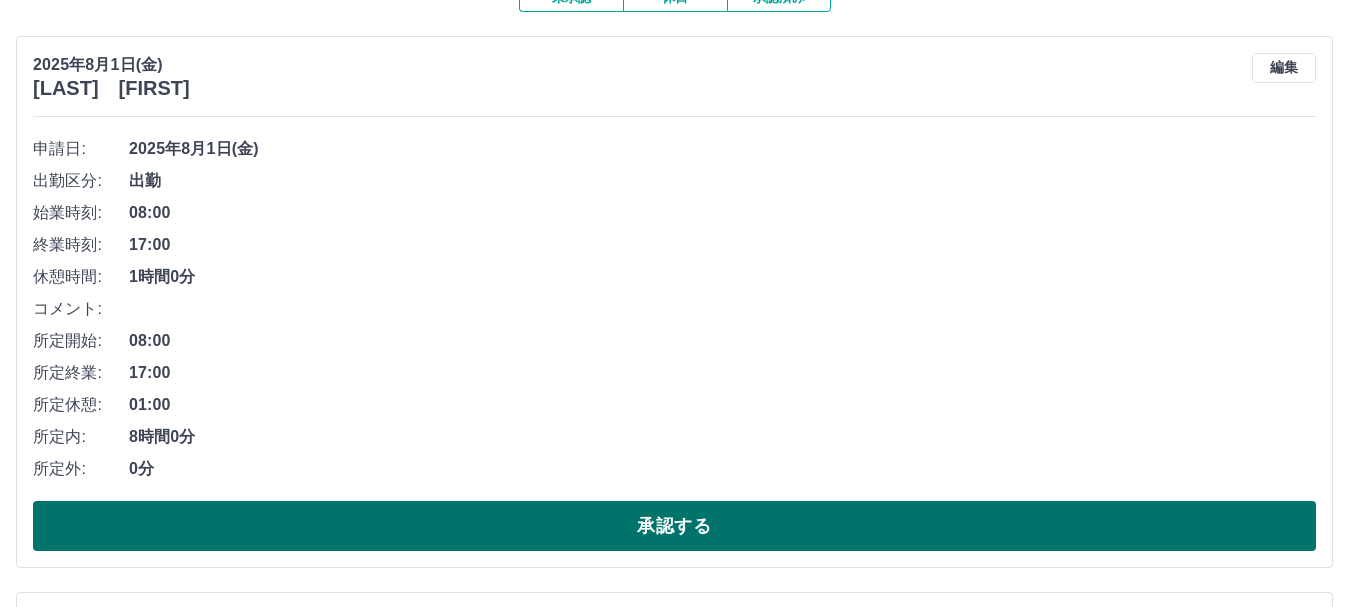 click on "承認する" at bounding box center [674, 526] 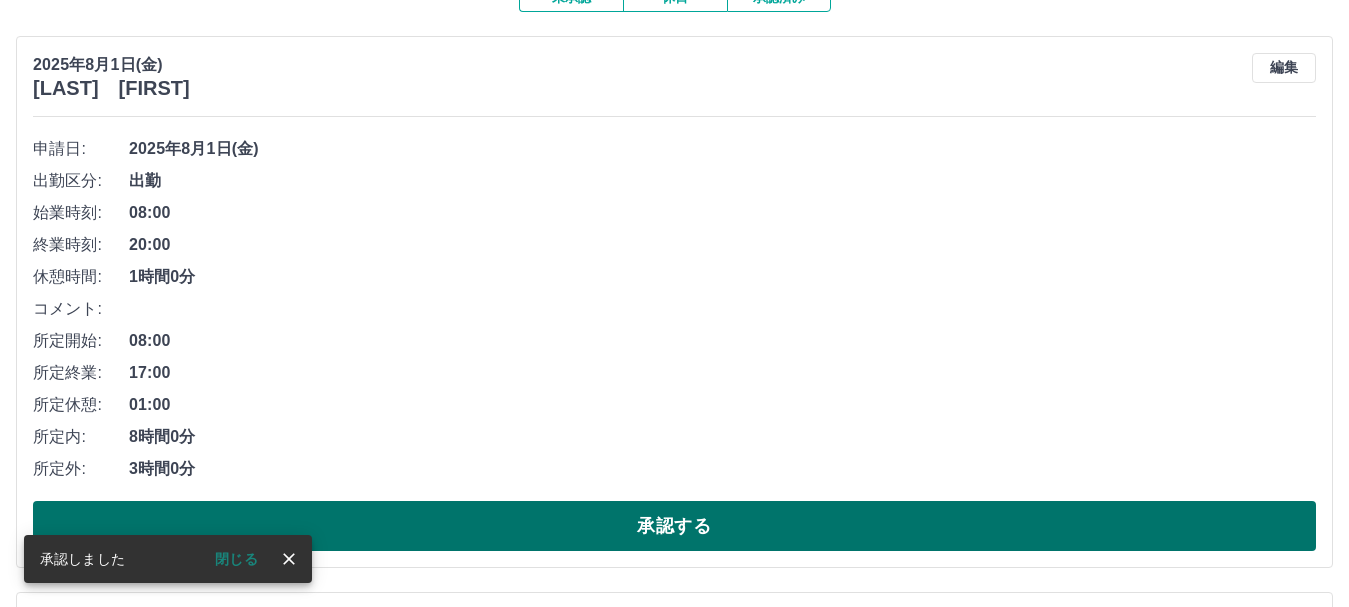 click on "承認する" at bounding box center (674, 526) 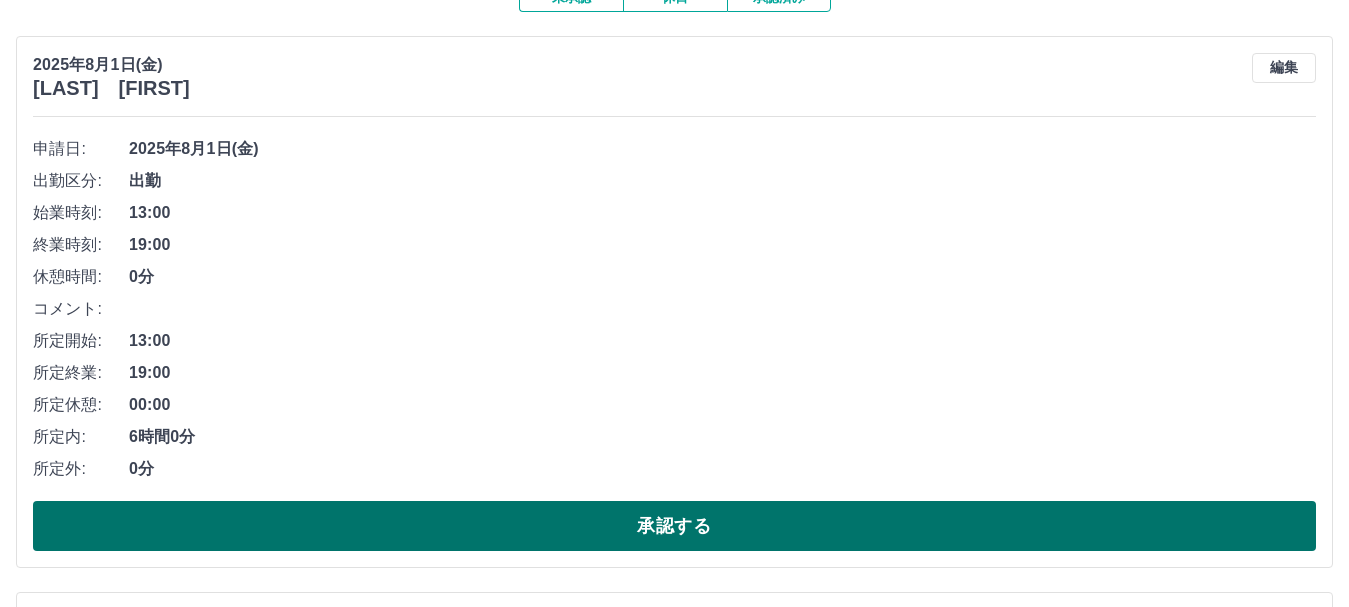 click on "承認する" at bounding box center [674, 526] 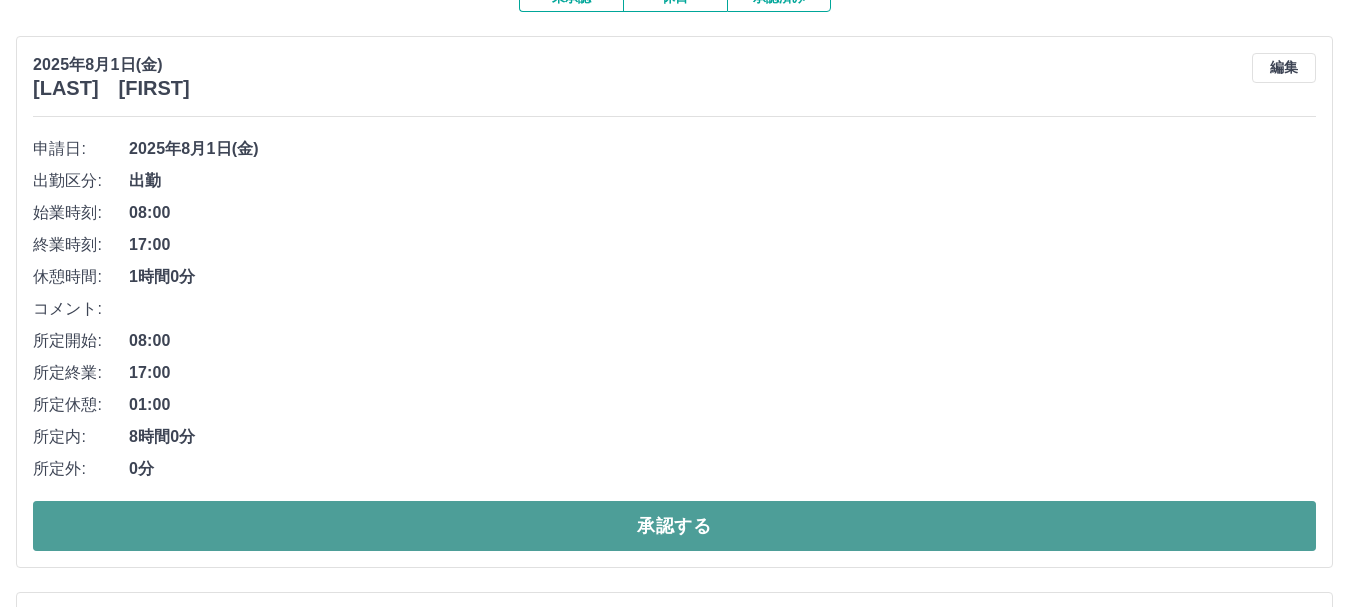 click on "承認する" at bounding box center (674, 526) 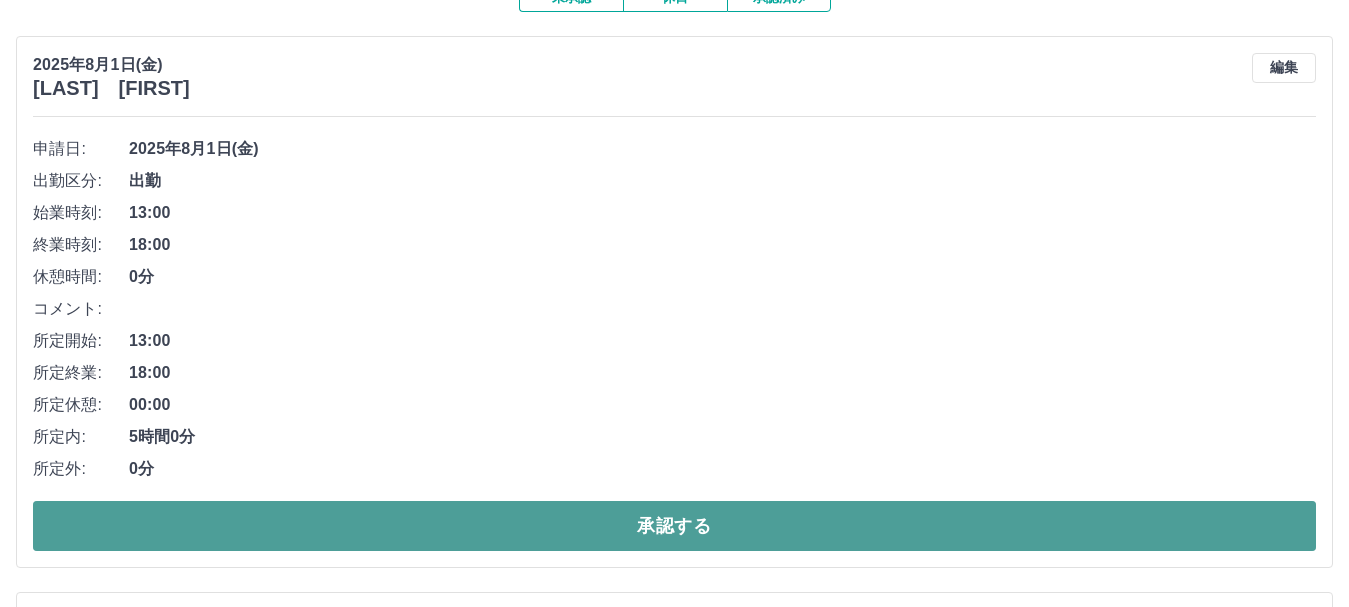 click on "承認する" at bounding box center [674, 526] 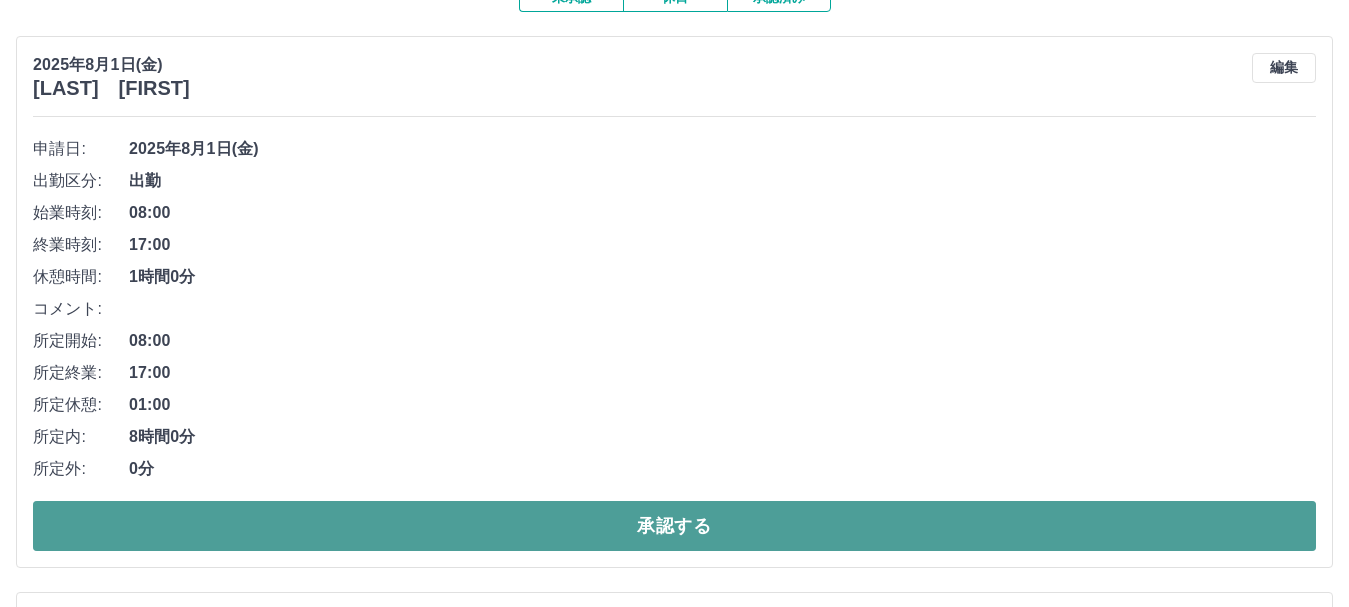 click on "承認する" at bounding box center [674, 526] 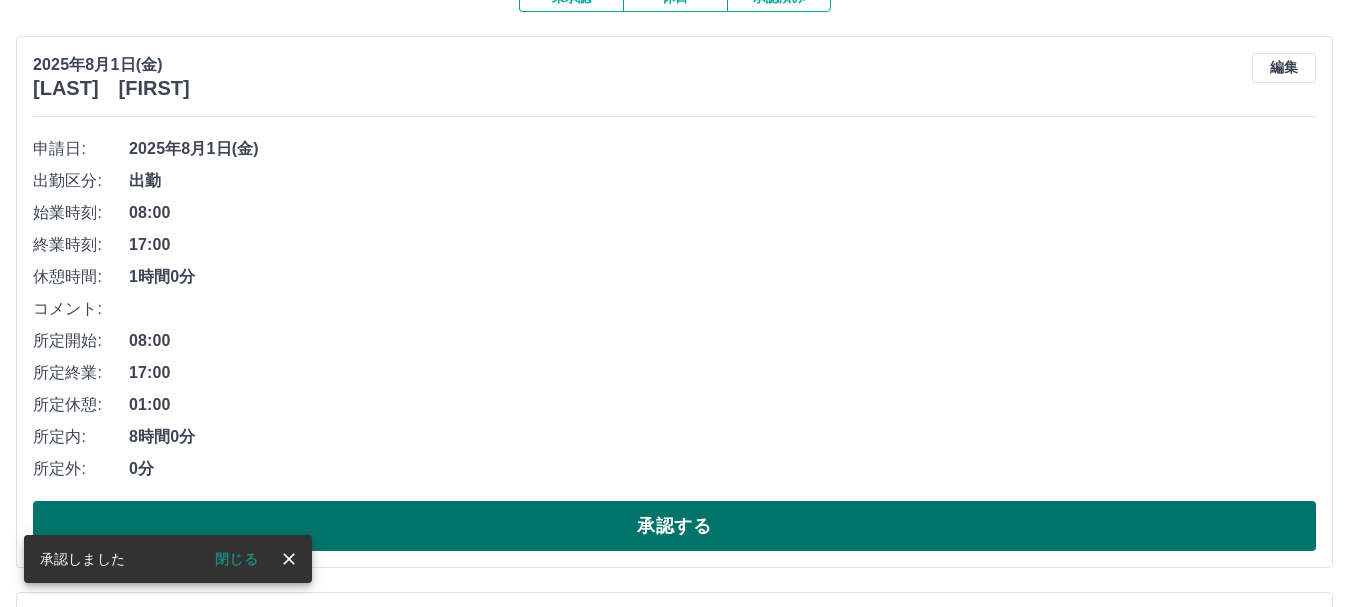 click on "承認する" at bounding box center (674, 526) 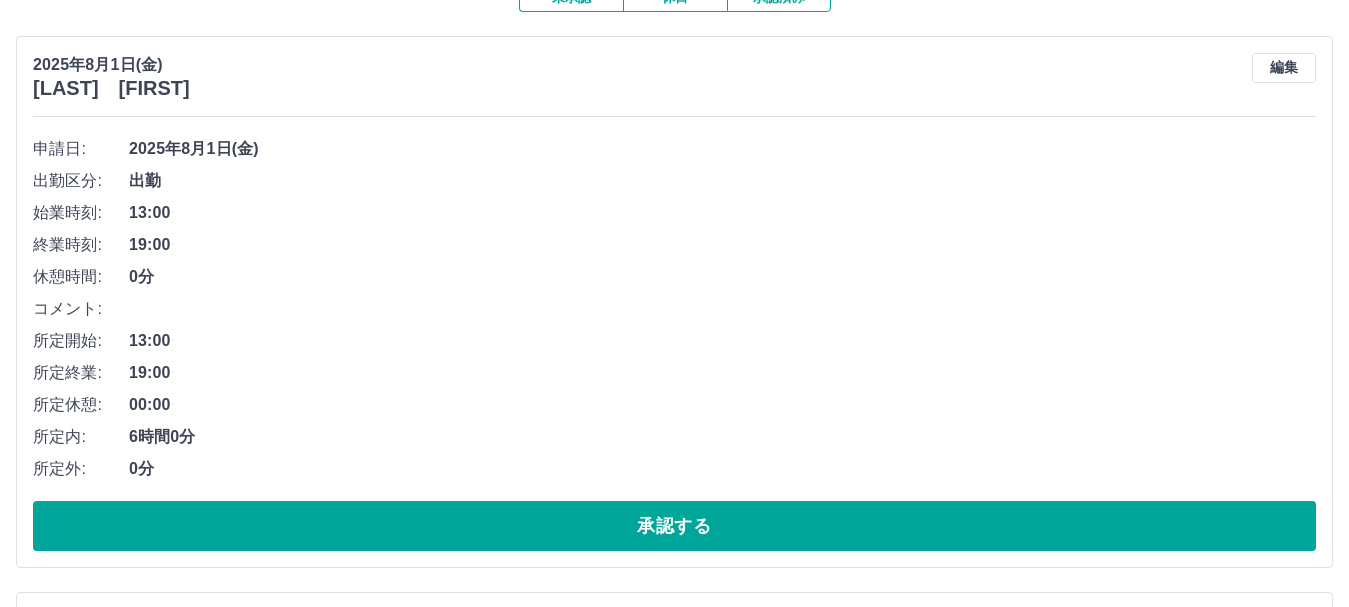 click on "承認する" at bounding box center [674, 526] 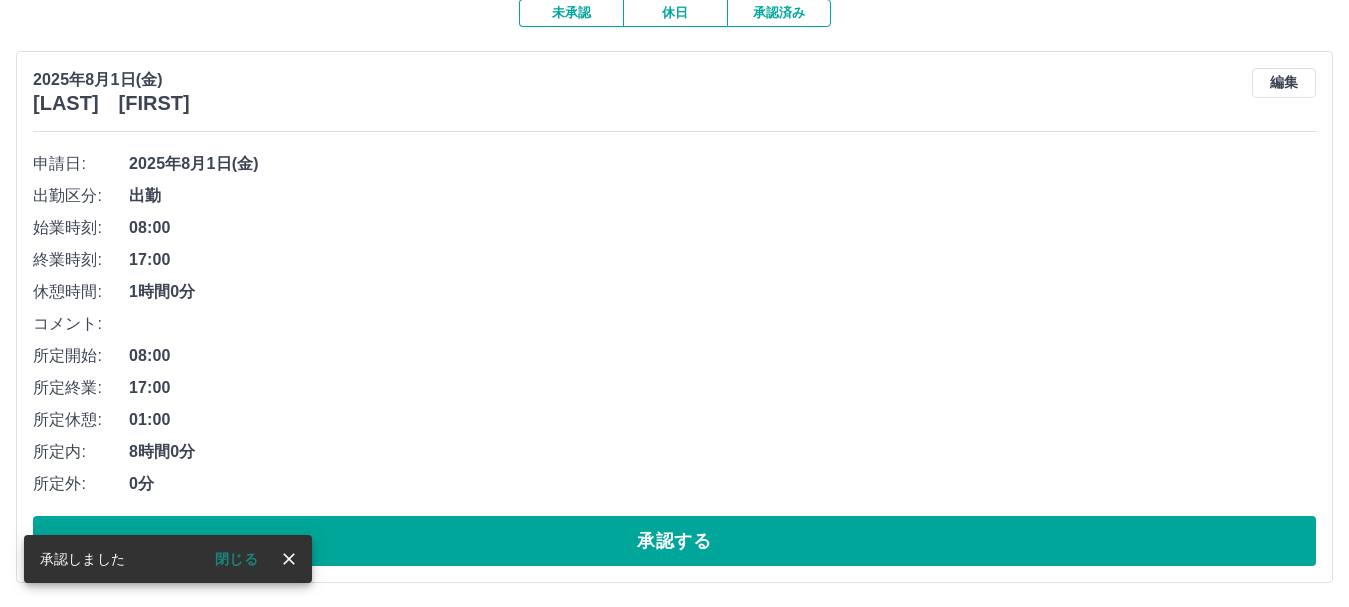 scroll, scrollTop: 187, scrollLeft: 0, axis: vertical 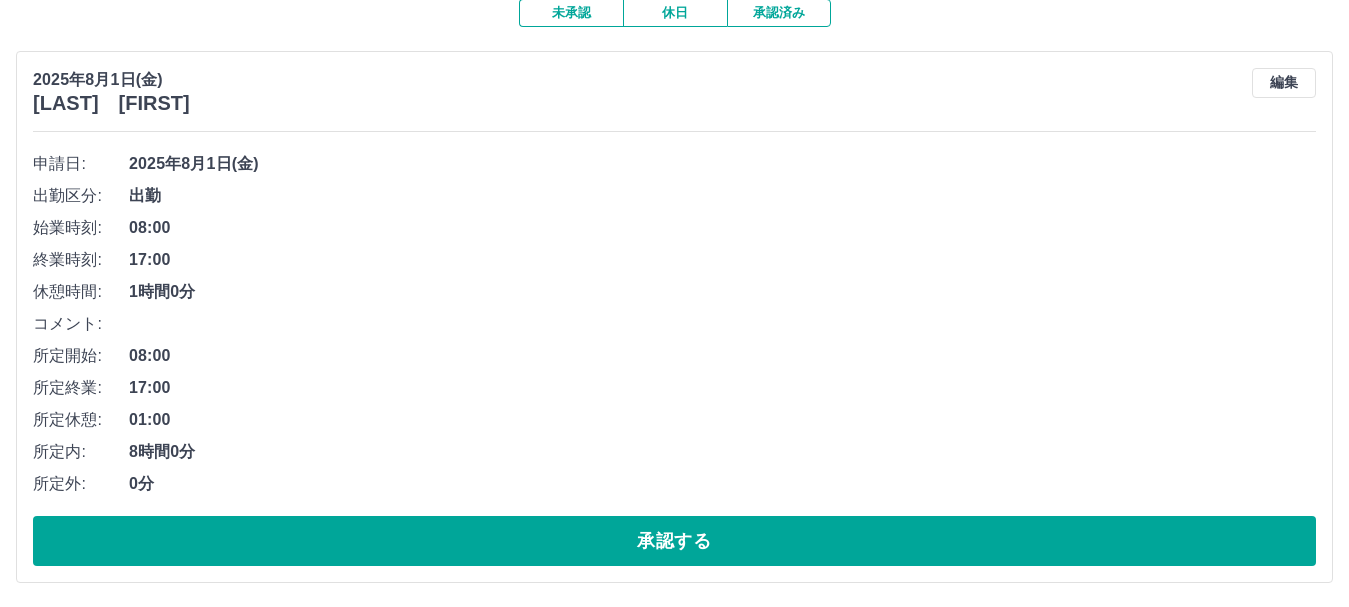 click on "承認する" at bounding box center (674, 541) 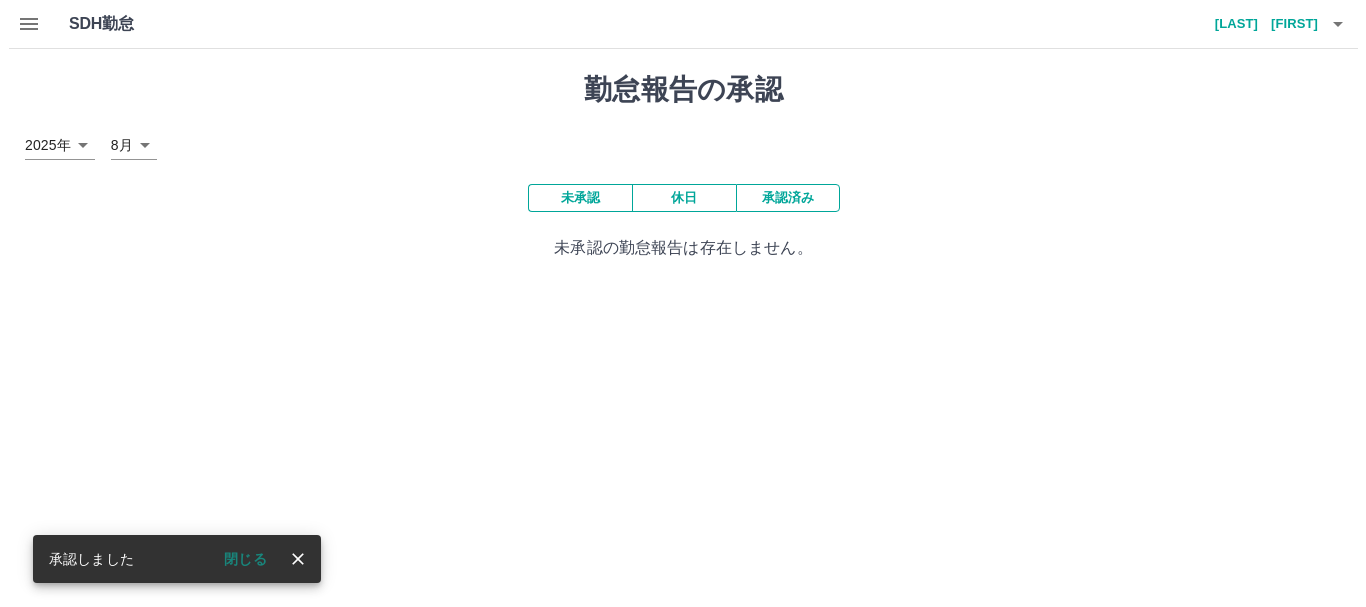 scroll, scrollTop: 0, scrollLeft: 0, axis: both 